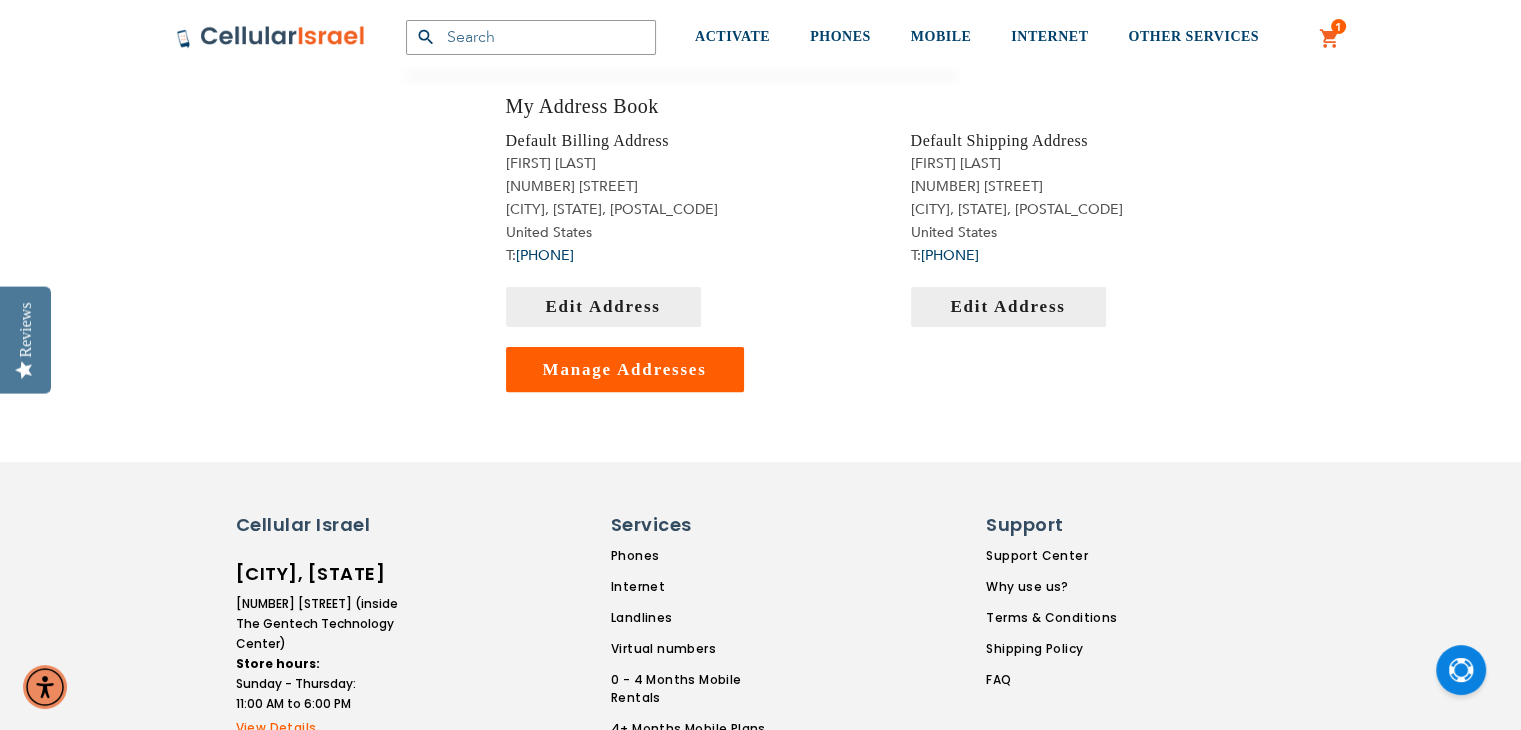 scroll, scrollTop: 700, scrollLeft: 0, axis: vertical 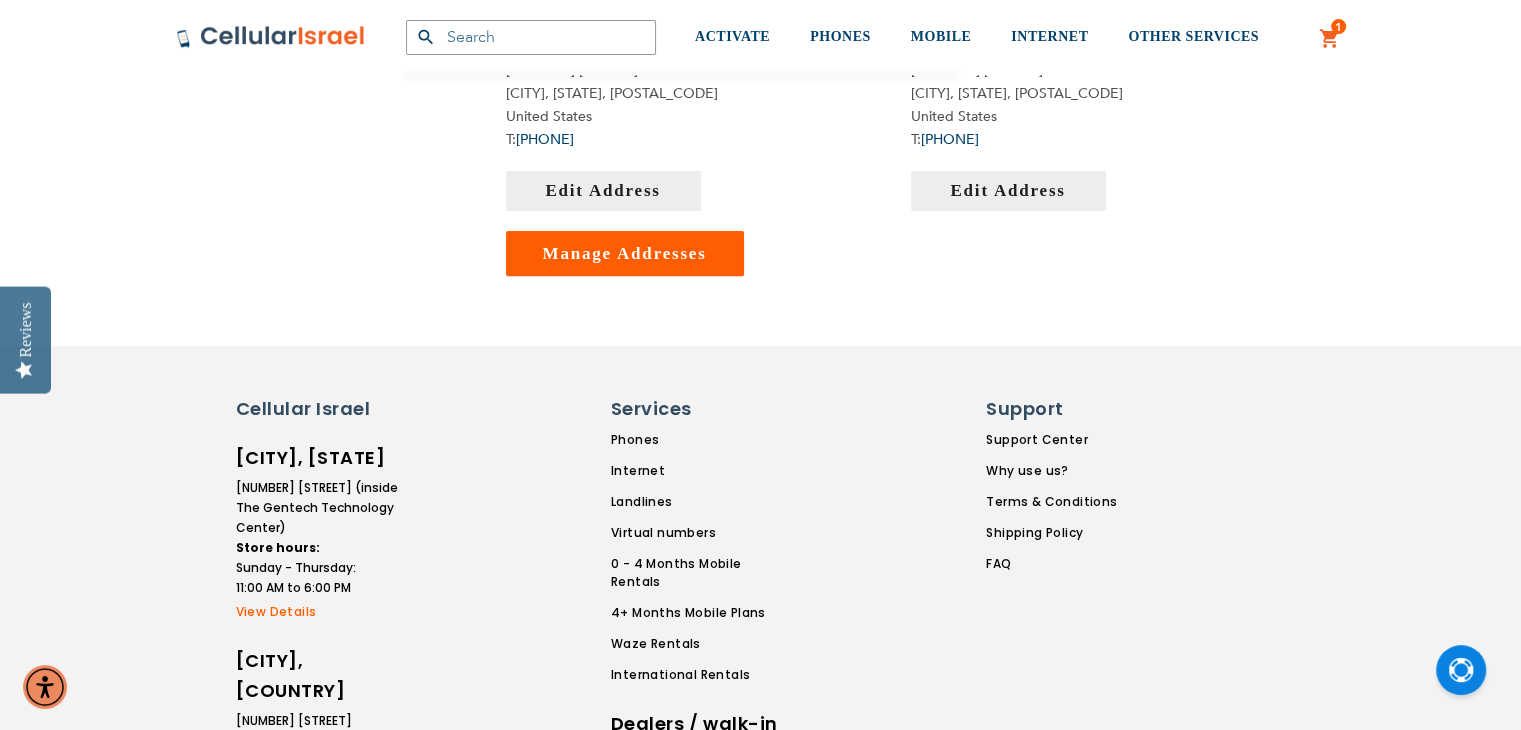 type on "[EMAIL]" 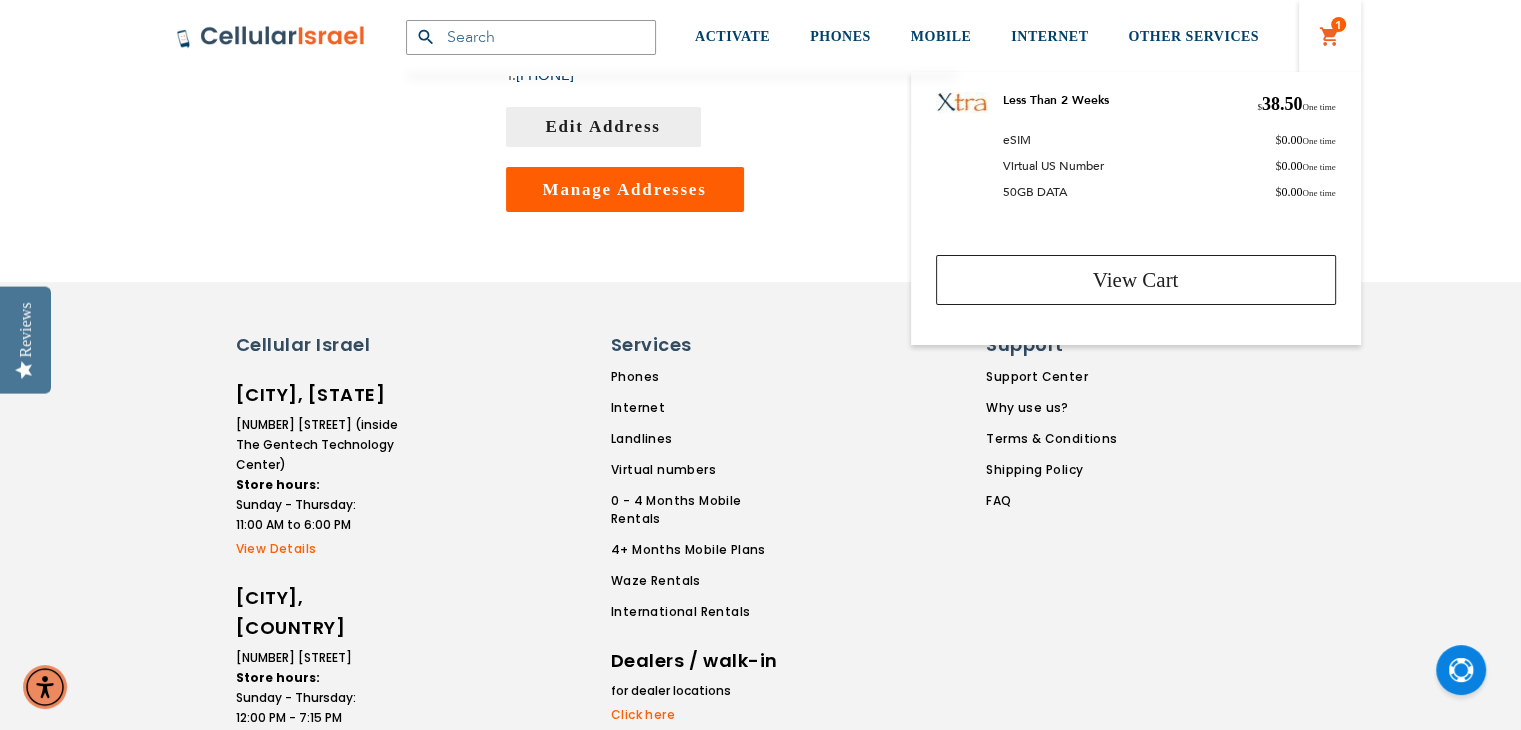 scroll, scrollTop: 636, scrollLeft: 0, axis: vertical 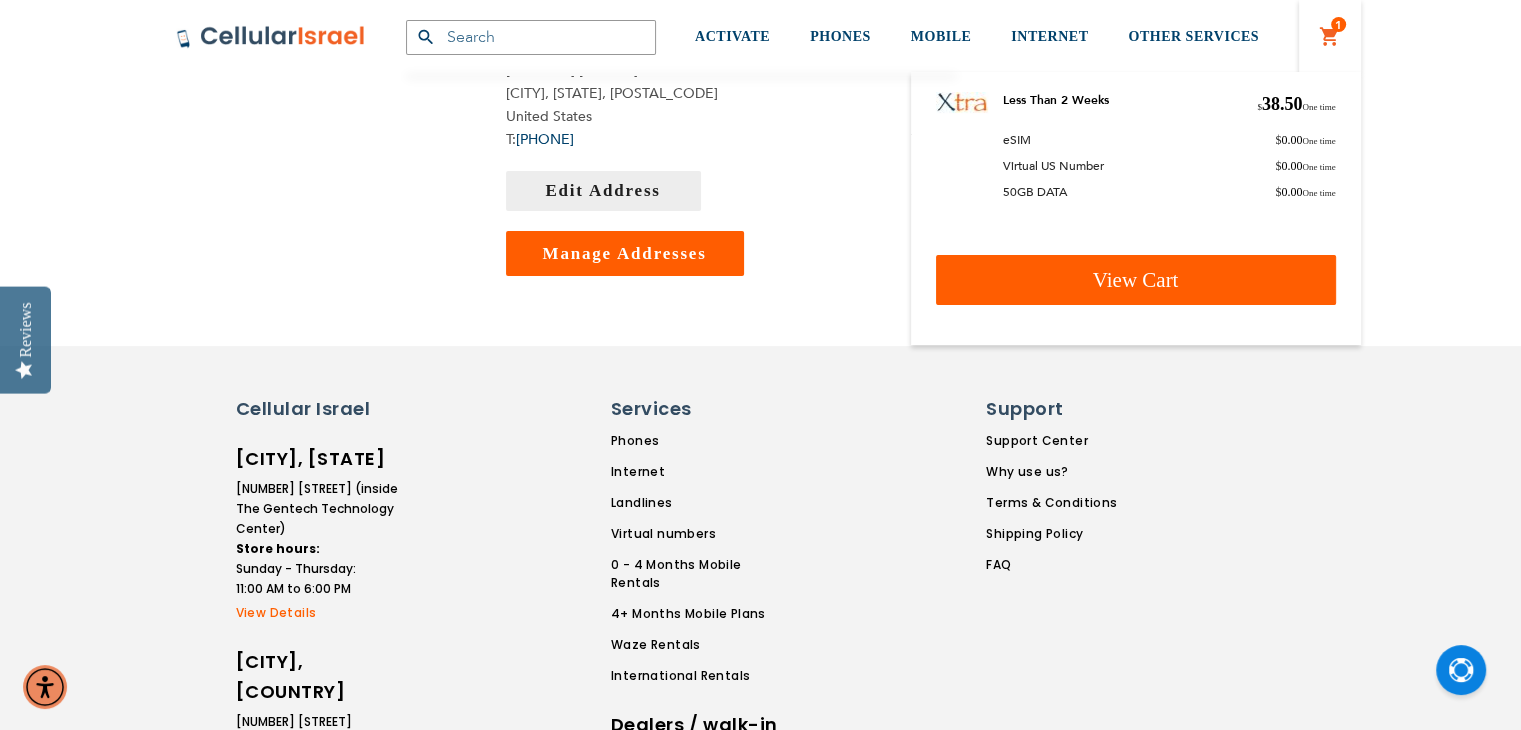 click on "View Cart" at bounding box center (1136, 280) 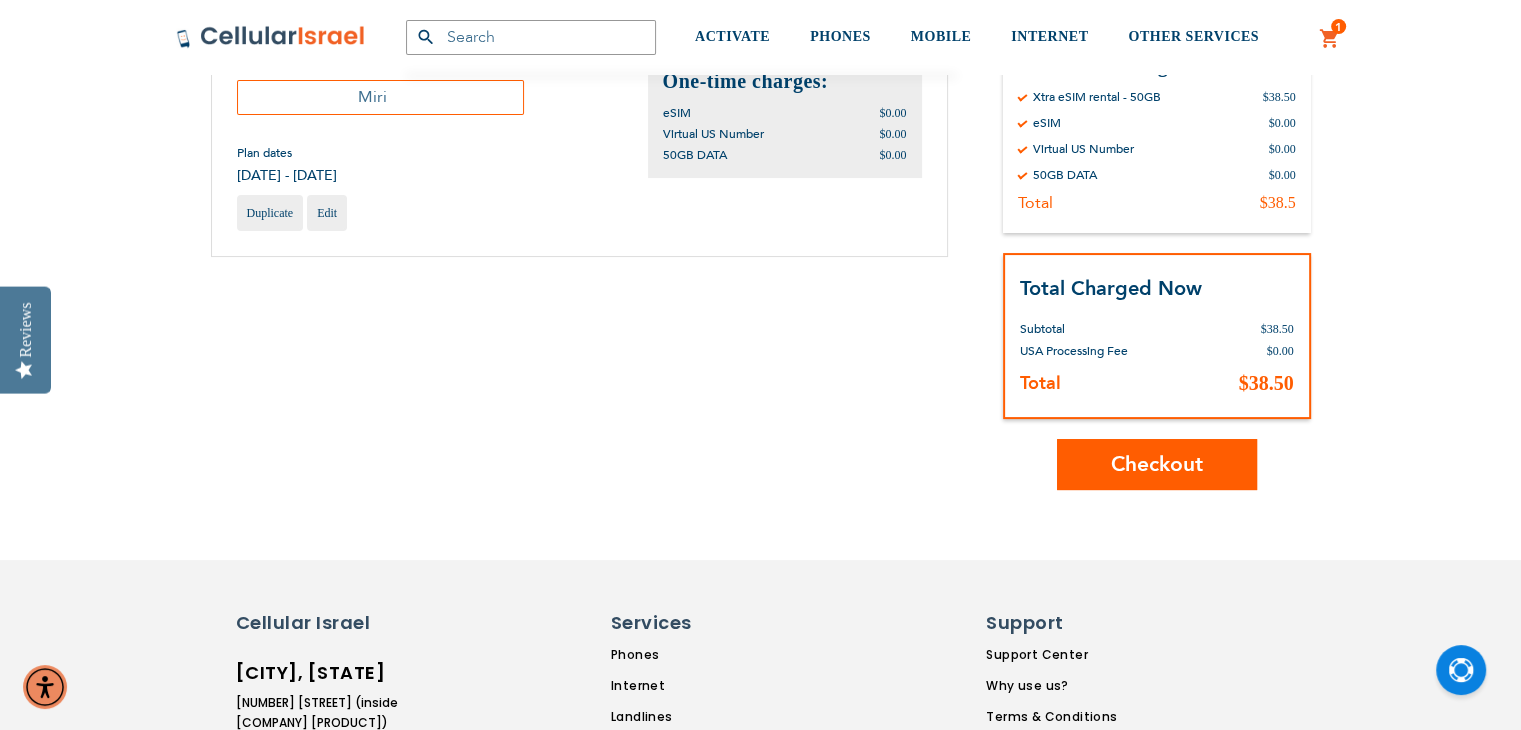 scroll, scrollTop: 400, scrollLeft: 0, axis: vertical 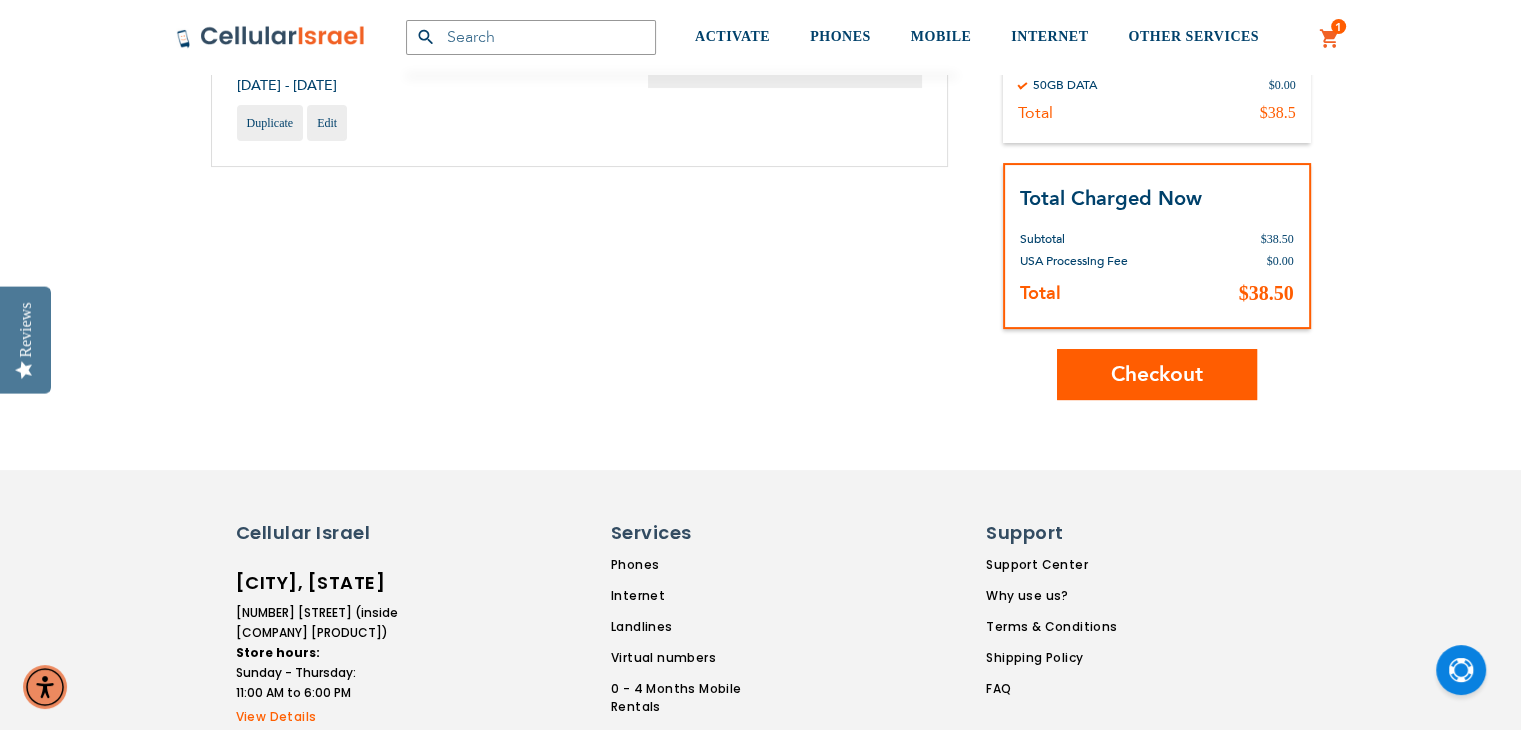 type on "[EMAIL]" 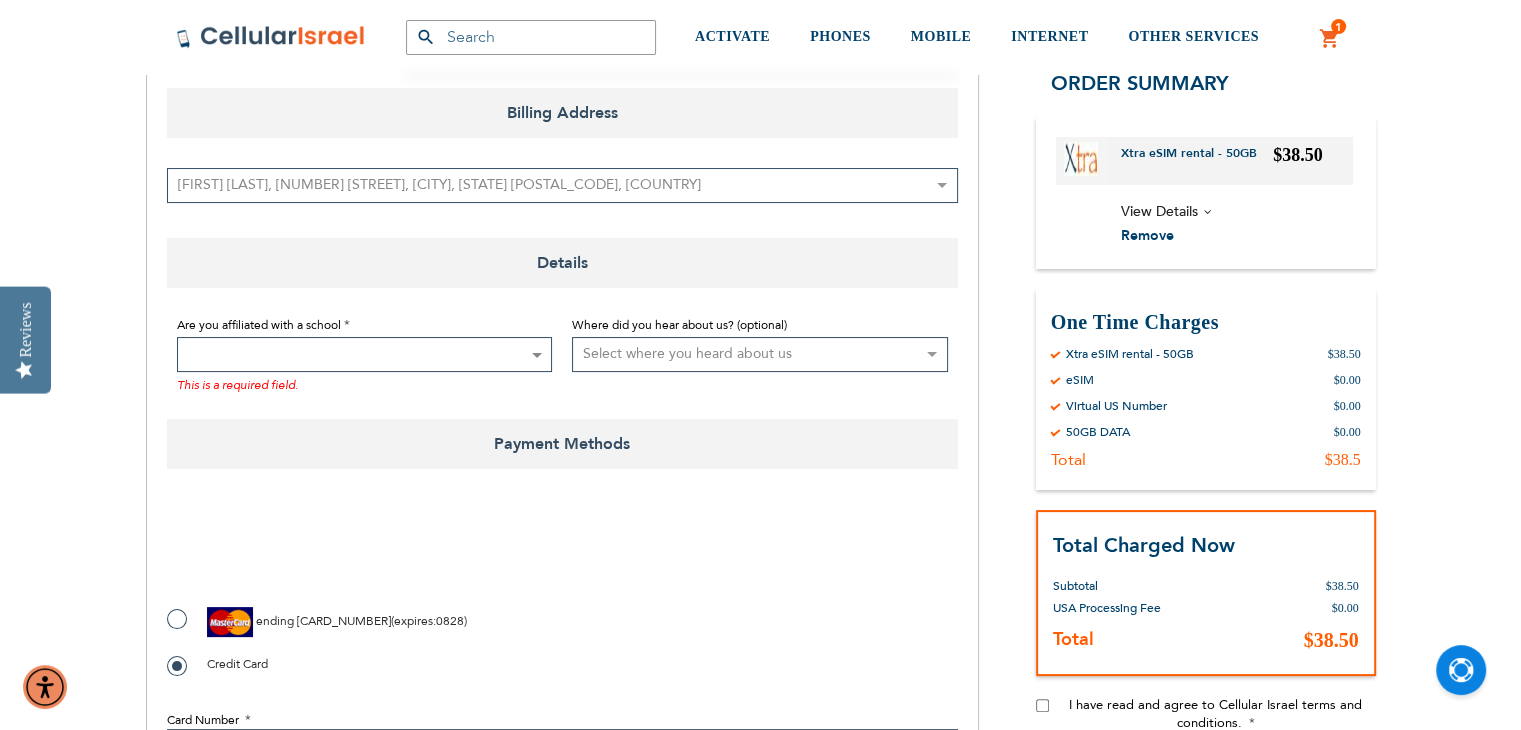 scroll, scrollTop: 300, scrollLeft: 0, axis: vertical 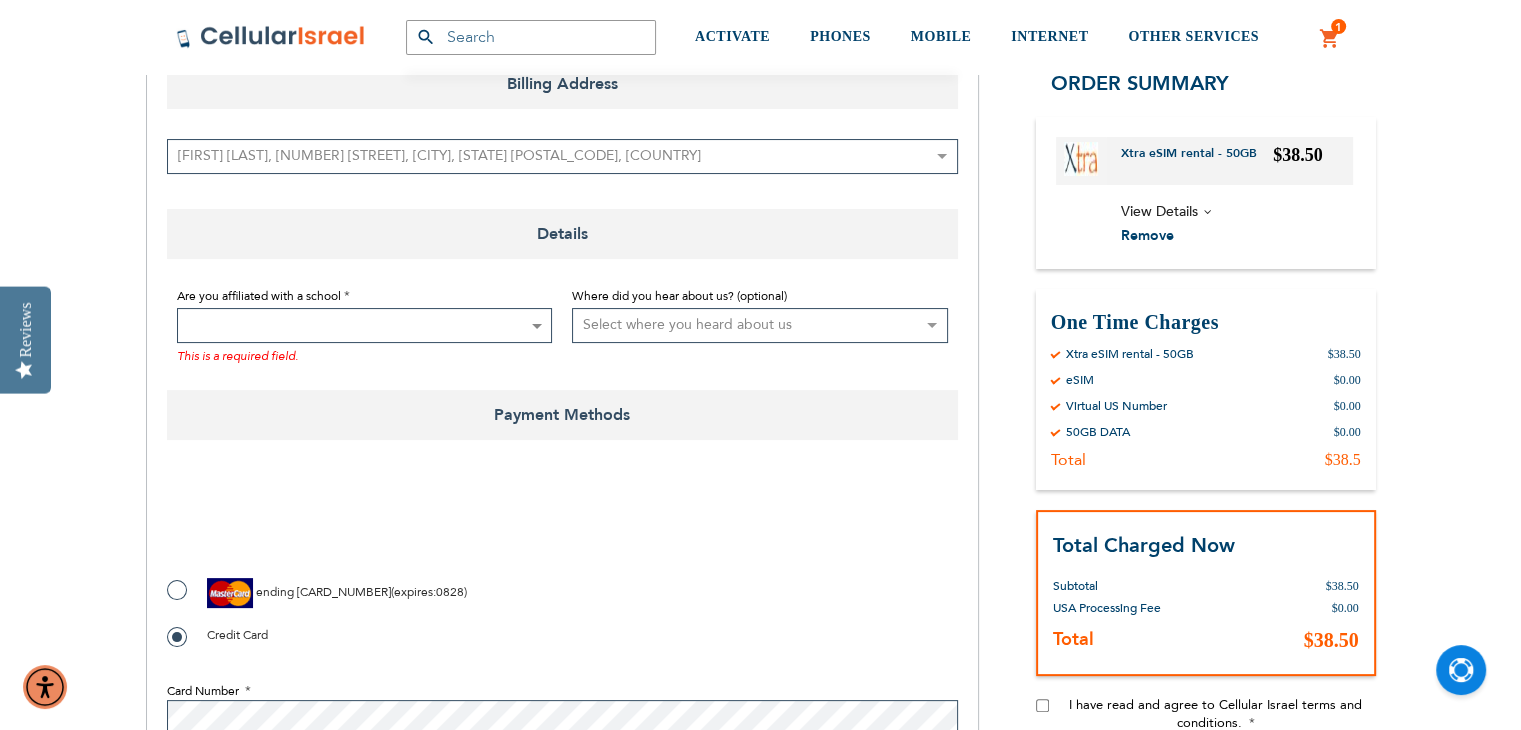 type on "[EMAIL]" 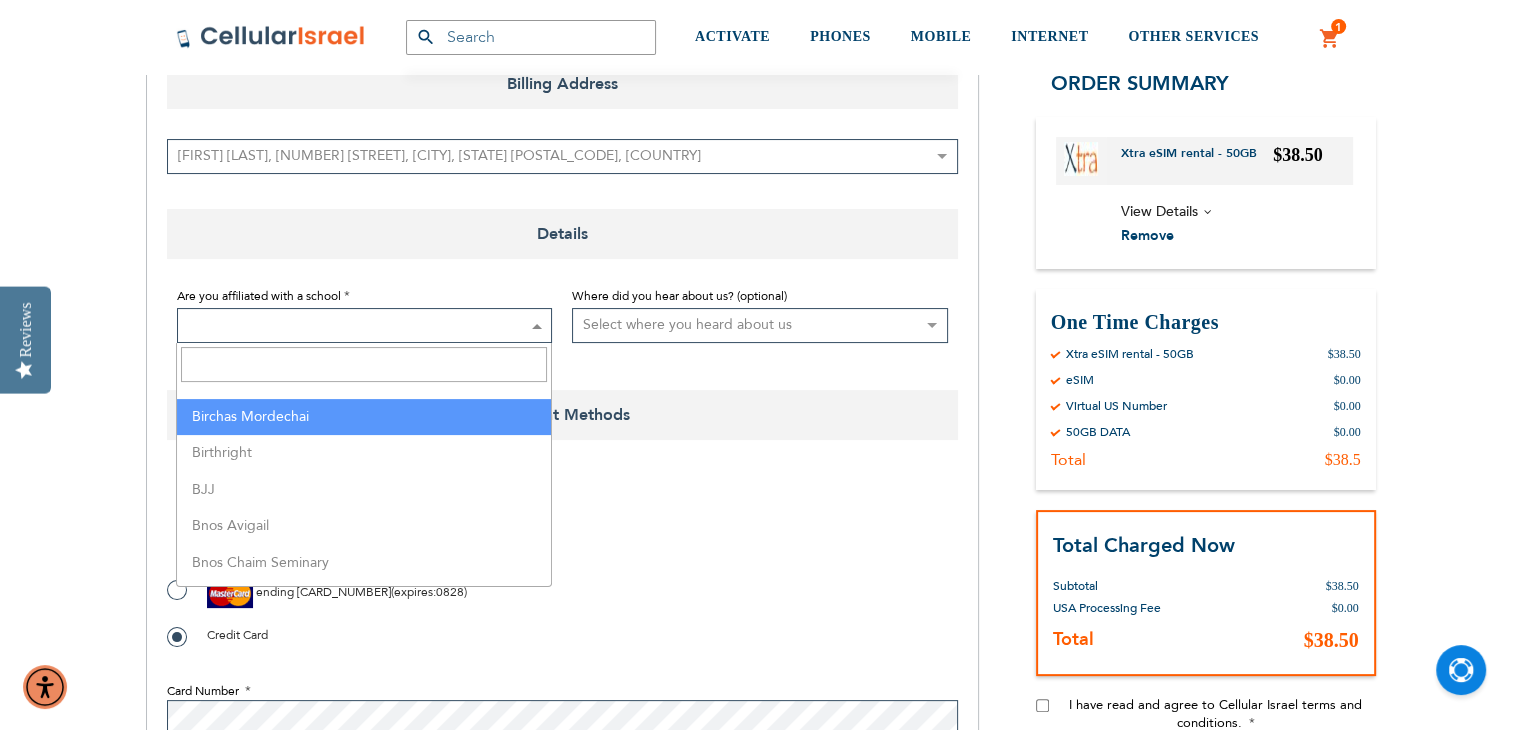 scroll, scrollTop: 800, scrollLeft: 0, axis: vertical 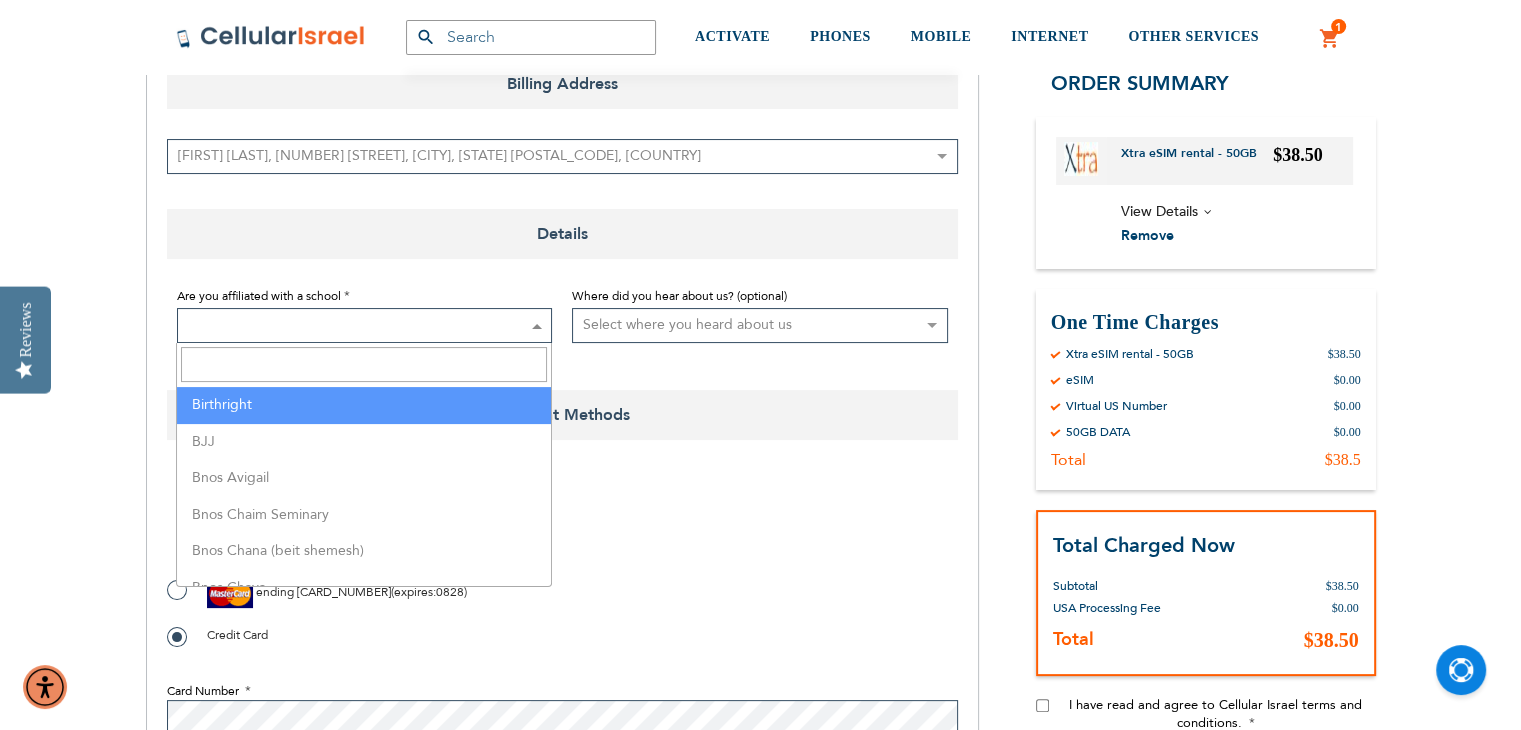 select on "28" 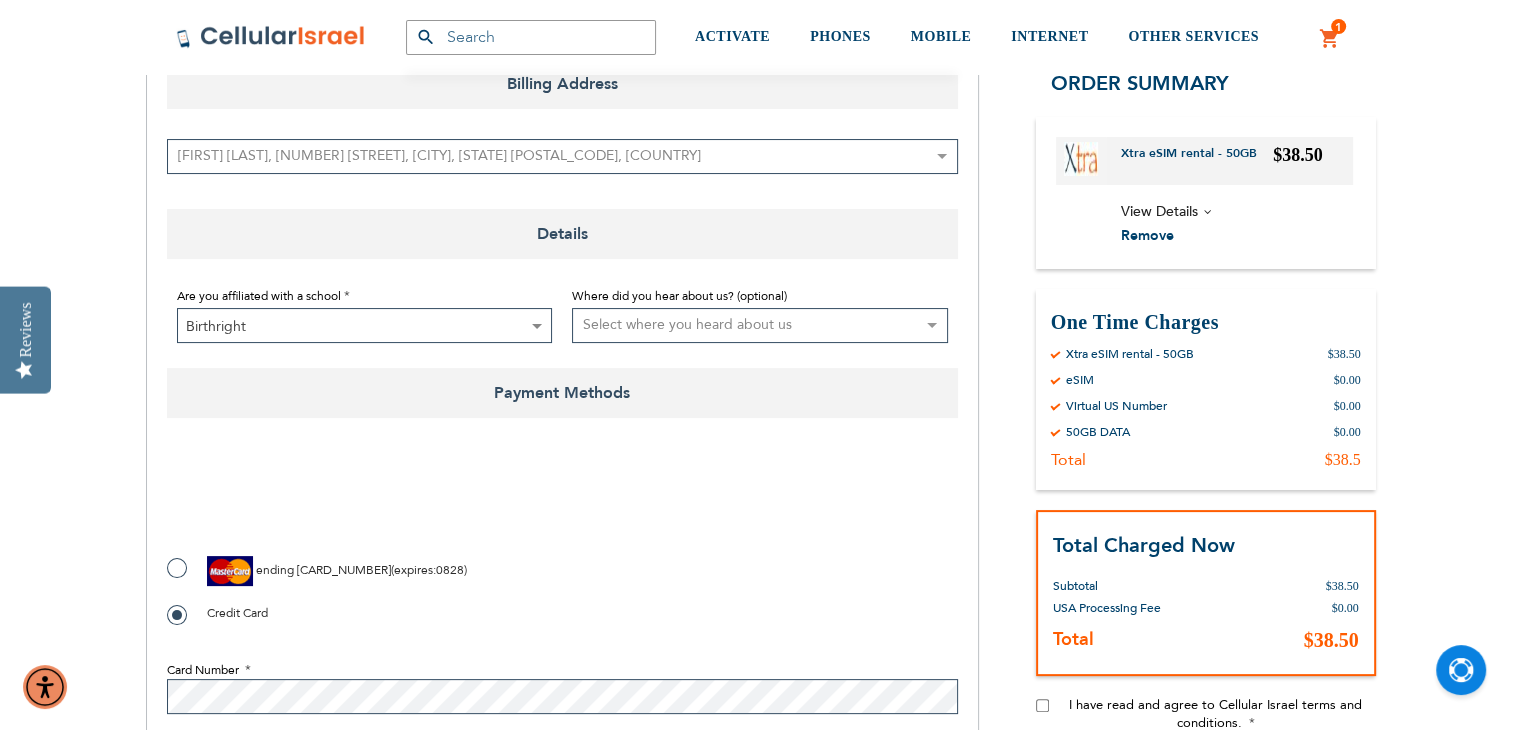 click on "Select where you heard about us Existing Customer Friend Other School/Group BP Kol Bramah Echo Torah Times Kol Haolam Kosher Trip Adviser bestfone ShukiPhone Kesher Cellular Nati Samet Planet Cell BP Graphics Newcomers Guide Kesher Cellular HCC Pen Masa Umatan Ezras Achim calendar Lakewood Directory Hamodia Online Yeshiva store Vacation Jerusalem Gedalya Berlin Best Sim Nati Jewish Pocket Guide Jewish Business Directory Whats Doing in Waterbury Mrs. Libby Cohen Best Sim Online Search Lebovitz Gilbert Chaim Perlow Shimmy Birnhack Nefesh Bnefesh" at bounding box center (760, 325) 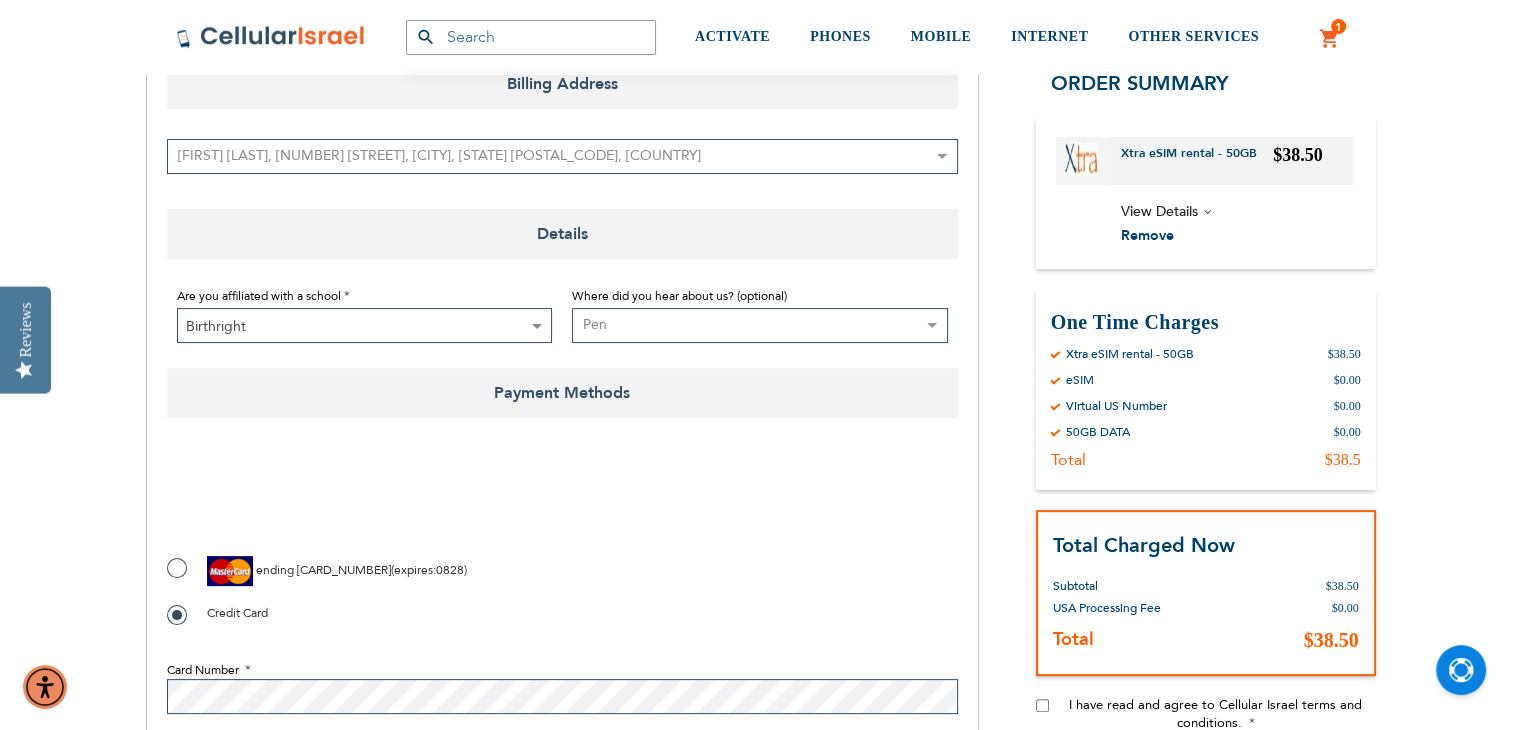 click on "Select where you heard about us Existing Customer Friend Other School/Group BP Kol Bramah Echo Torah Times Kol Haolam Kosher Trip Adviser bestfone ShukiPhone Kesher Cellular Nati Samet Planet Cell BP Graphics Newcomers Guide Kesher Cellular HCC Pen Masa Umatan Ezras Achim calendar Lakewood Directory Hamodia Online Yeshiva store Vacation Jerusalem Gedalya Berlin Best Sim Nati Jewish Pocket Guide Jewish Business Directory Whats Doing in Waterbury Mrs. Libby Cohen Best Sim Online Search Lebovitz Gilbert Chaim Perlow Shimmy Birnhack Nefesh Bnefesh" at bounding box center (760, 325) 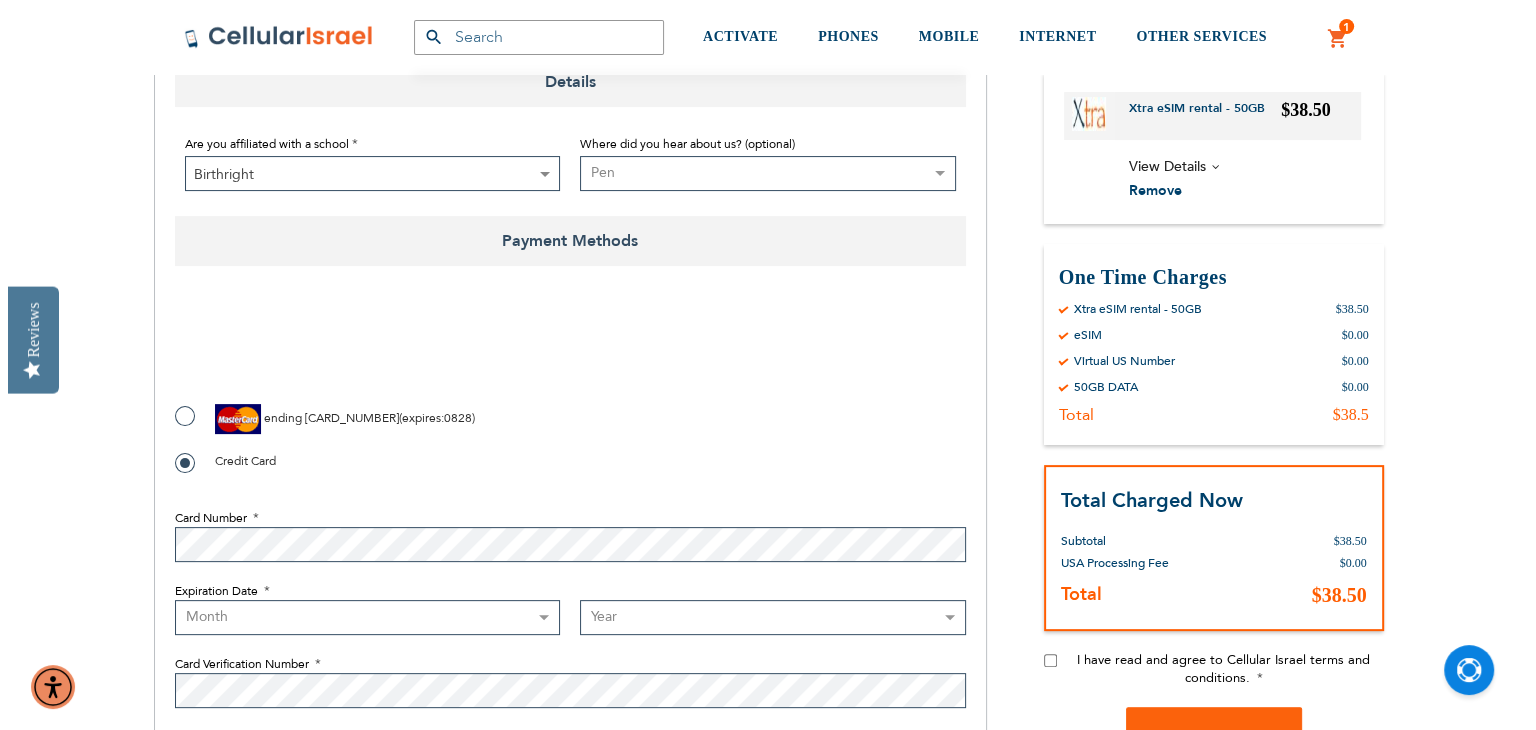 scroll, scrollTop: 500, scrollLeft: 0, axis: vertical 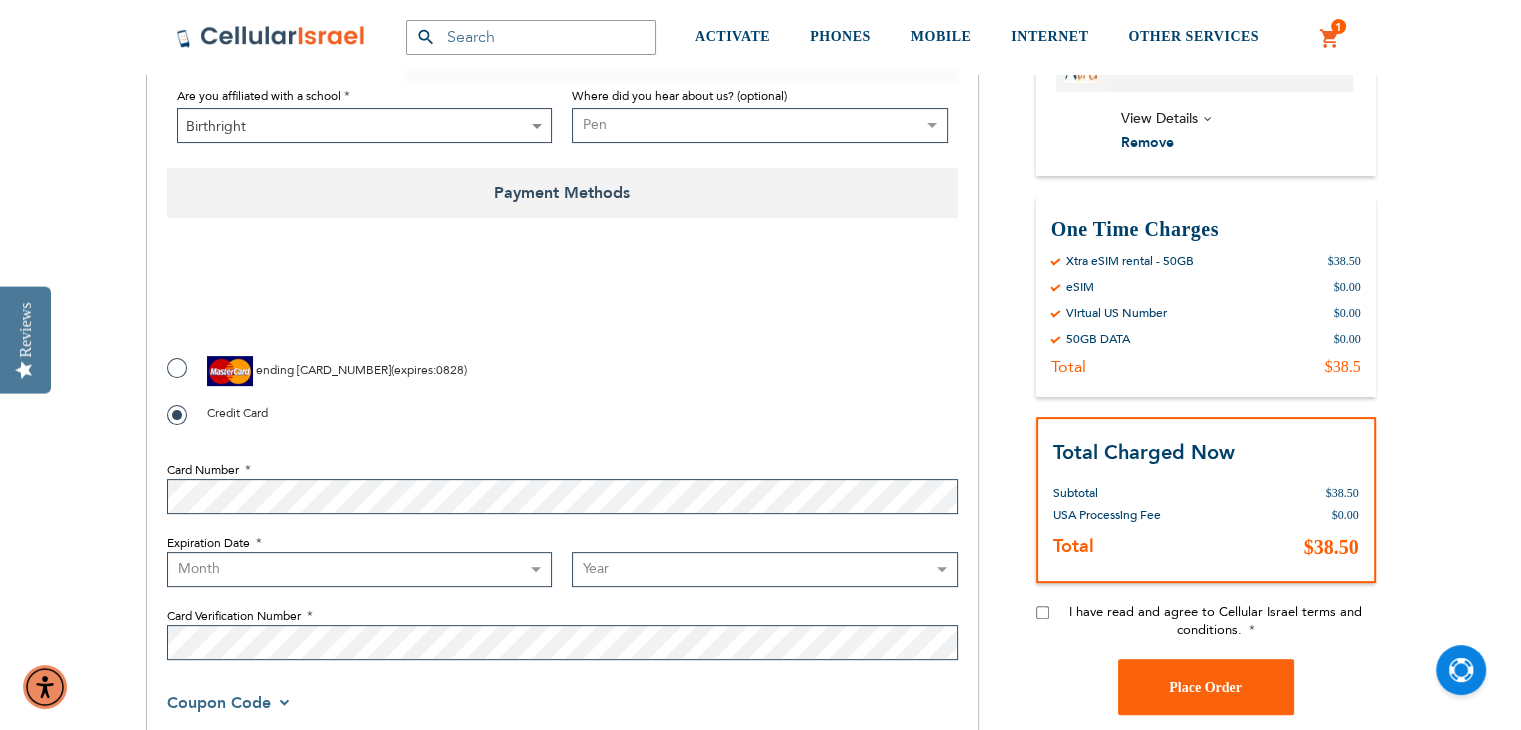 click on "ending
[CARD_NUMBER]
(
expires :
[MMYY]
)" at bounding box center (317, 371) 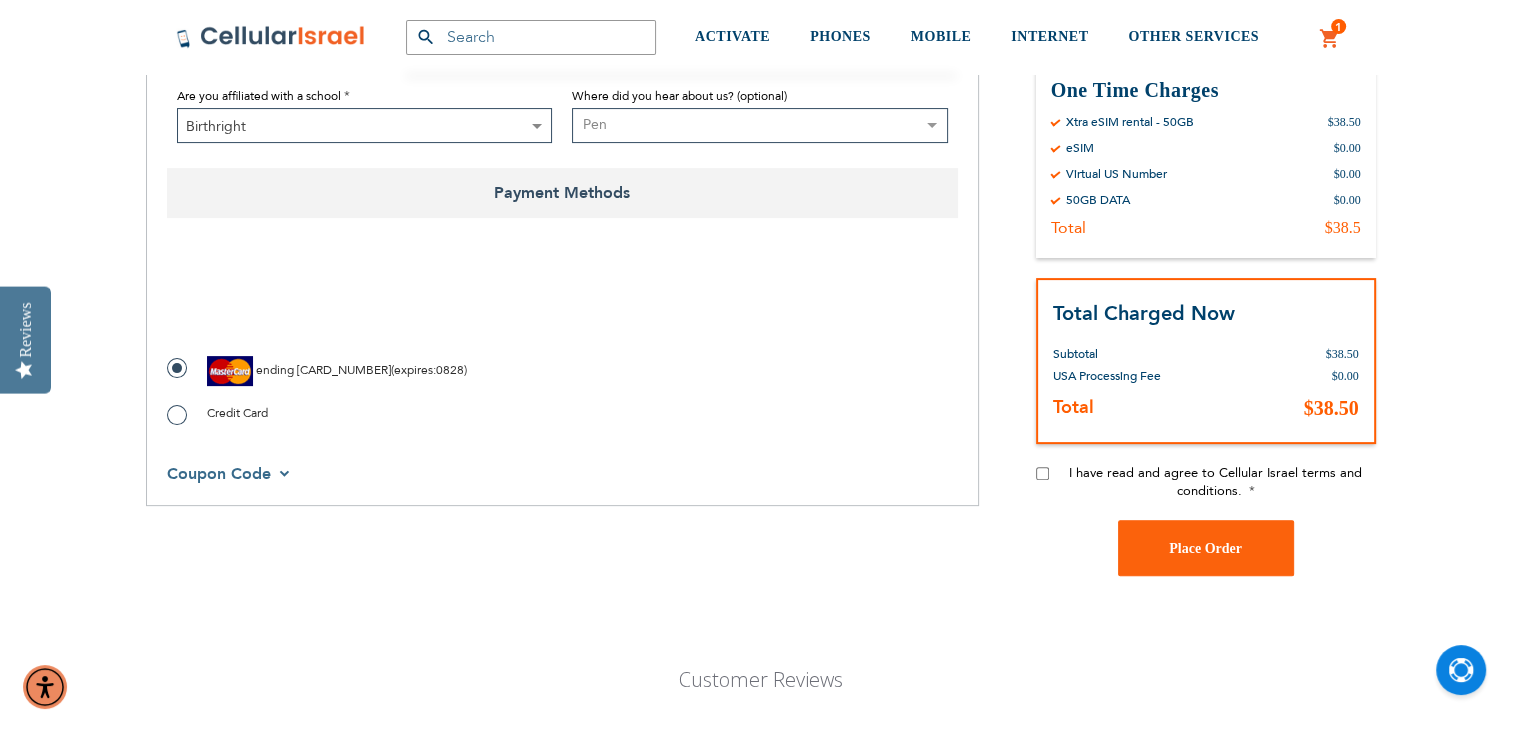 click on "Coupon Code" at bounding box center (219, 474) 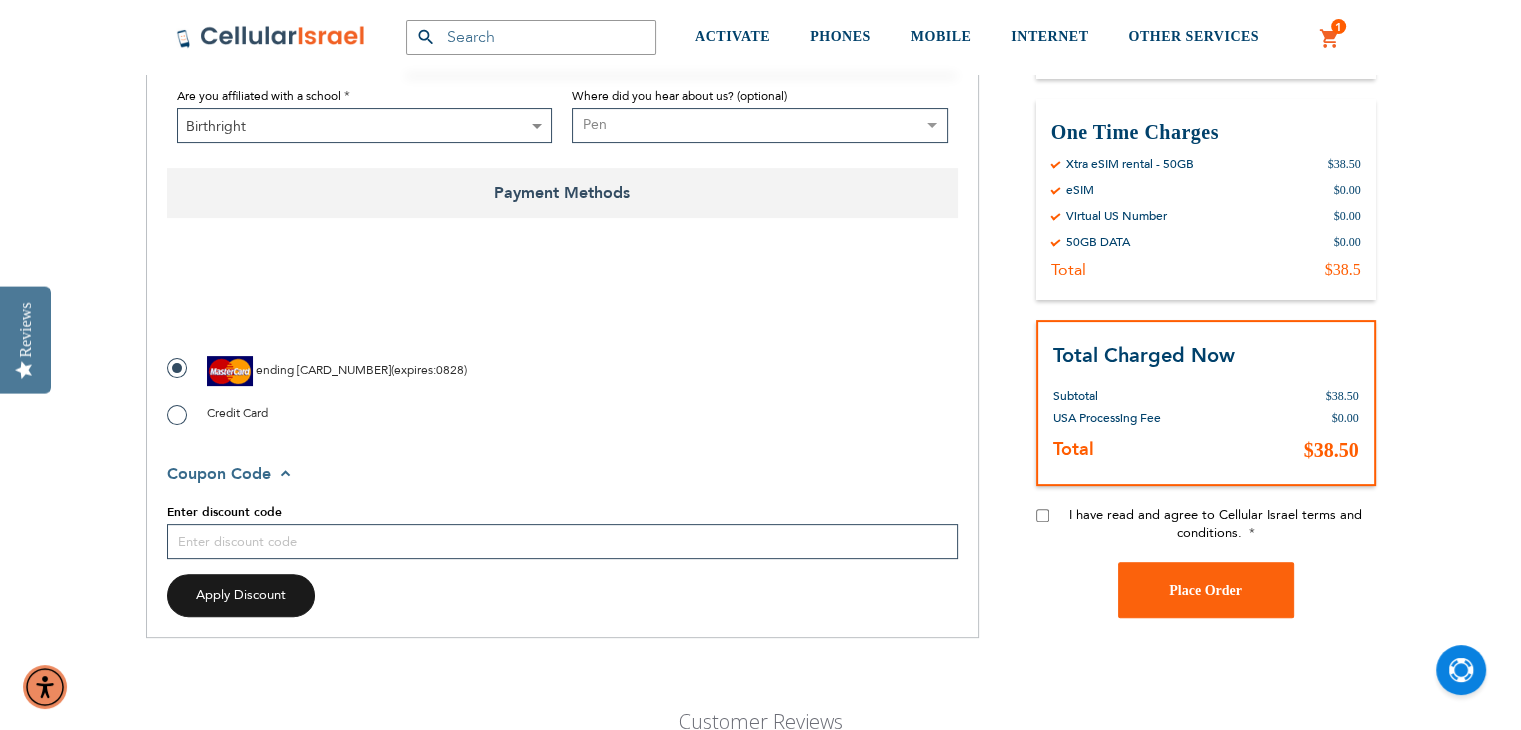 click on "Enter discount code" at bounding box center [562, 505] 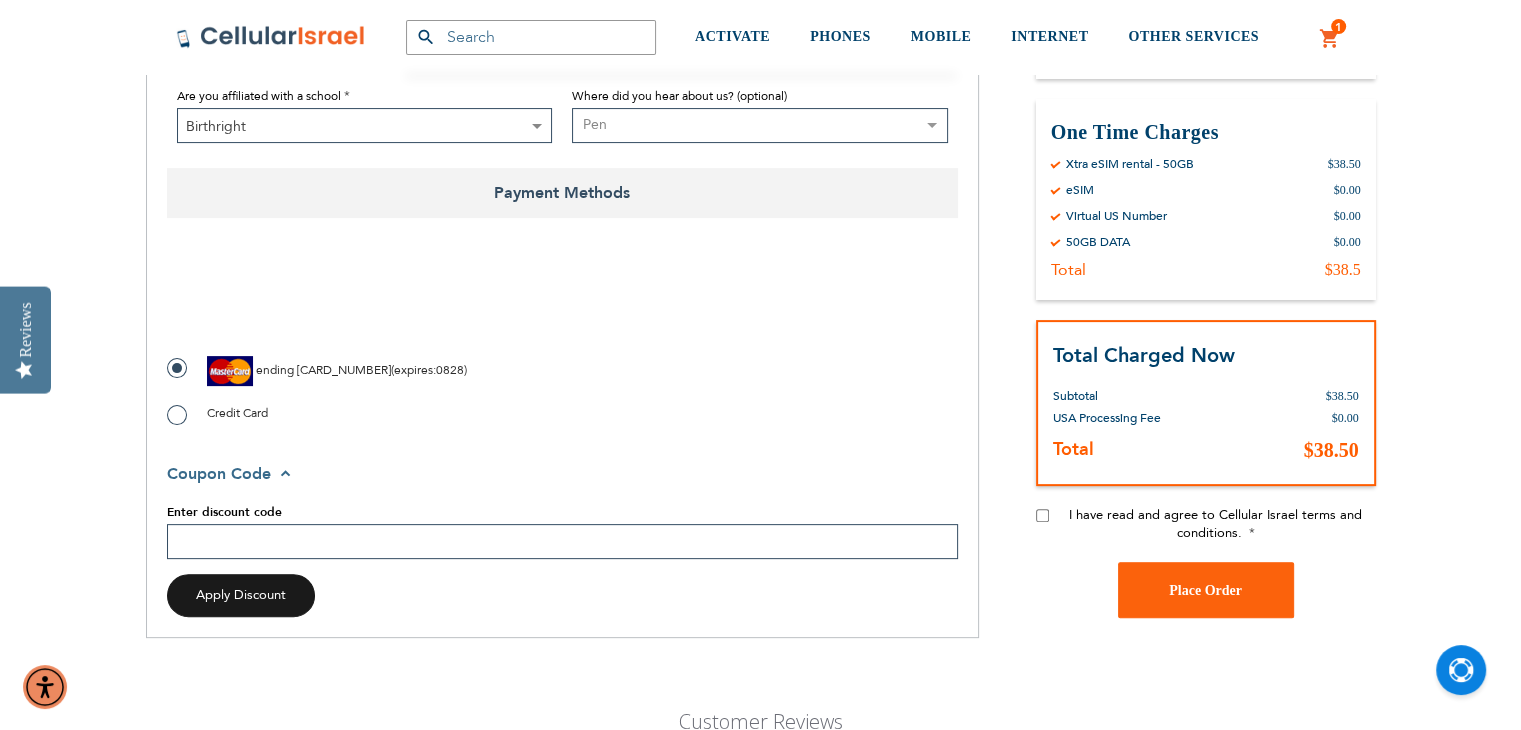 click on "Enter discount code" at bounding box center (562, 541) 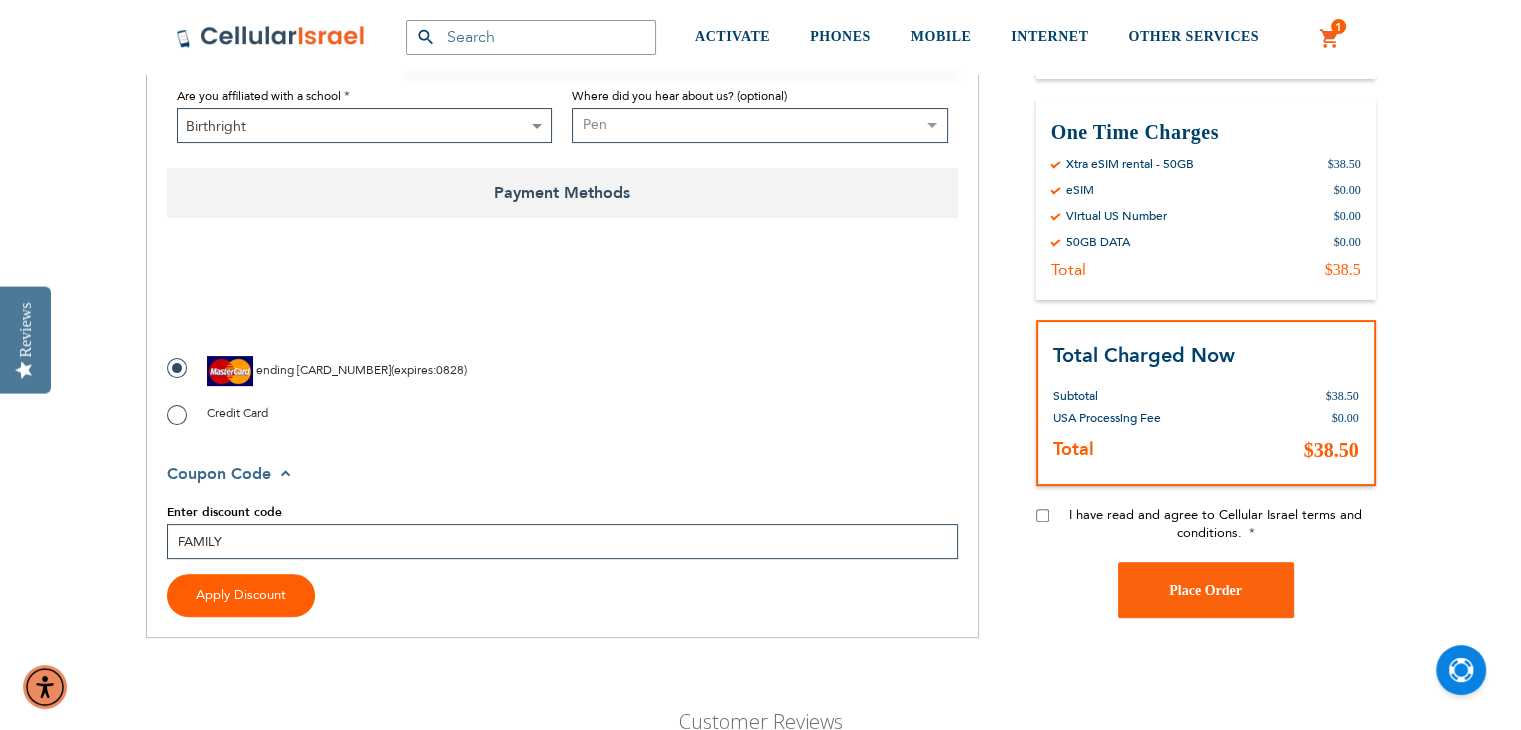 type on "FAMILY" 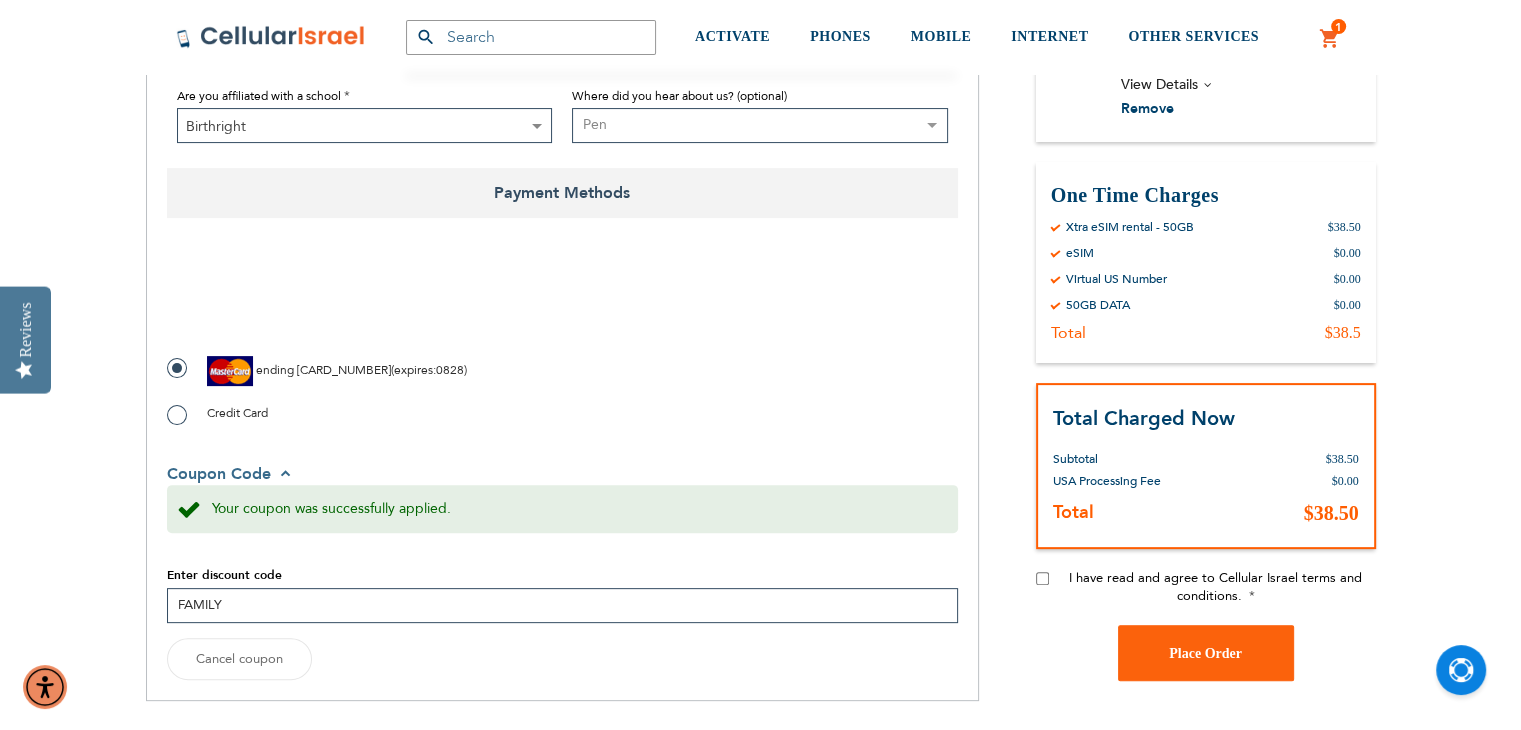 radio on "false" 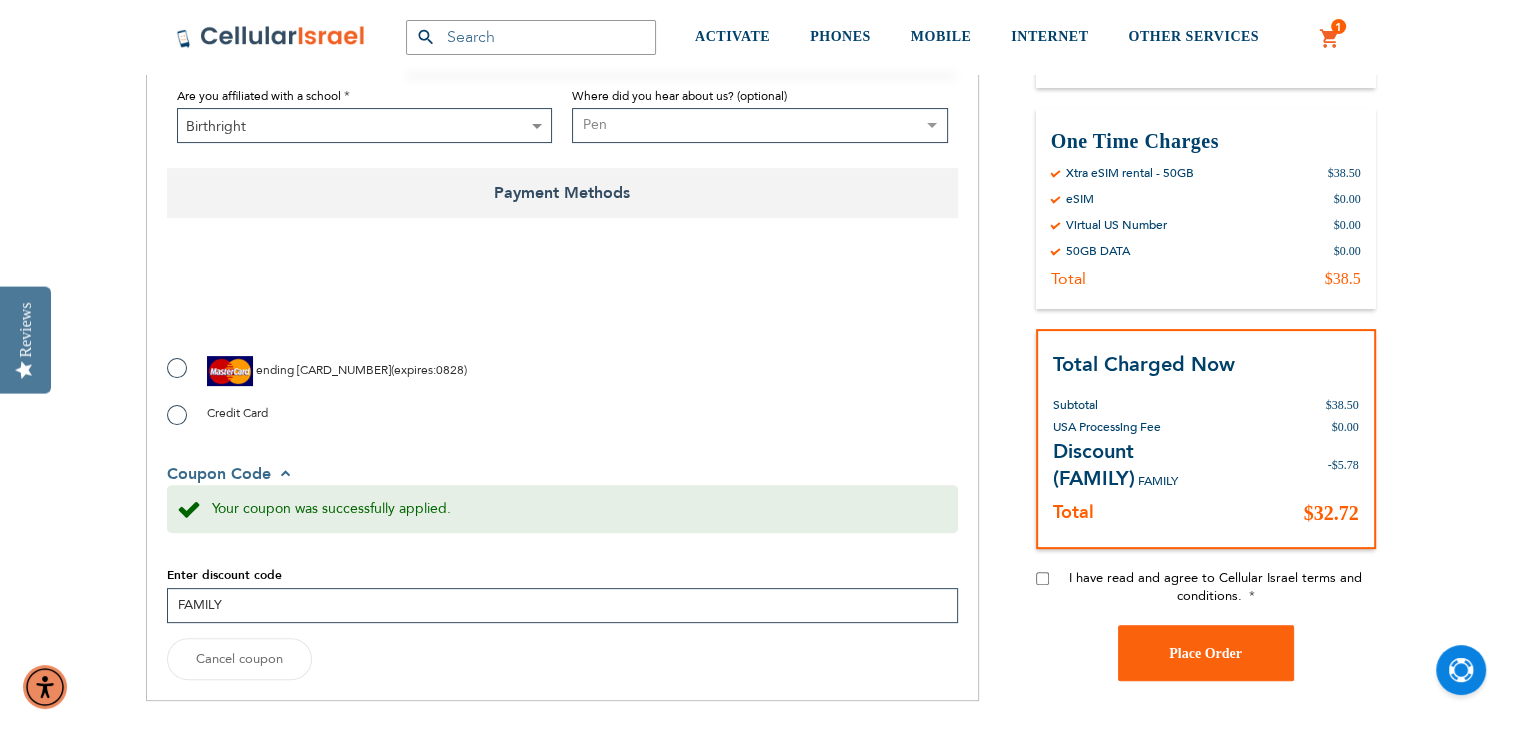 click on "I have read and agree to Cellular Israel terms and conditions." at bounding box center [1215, 587] 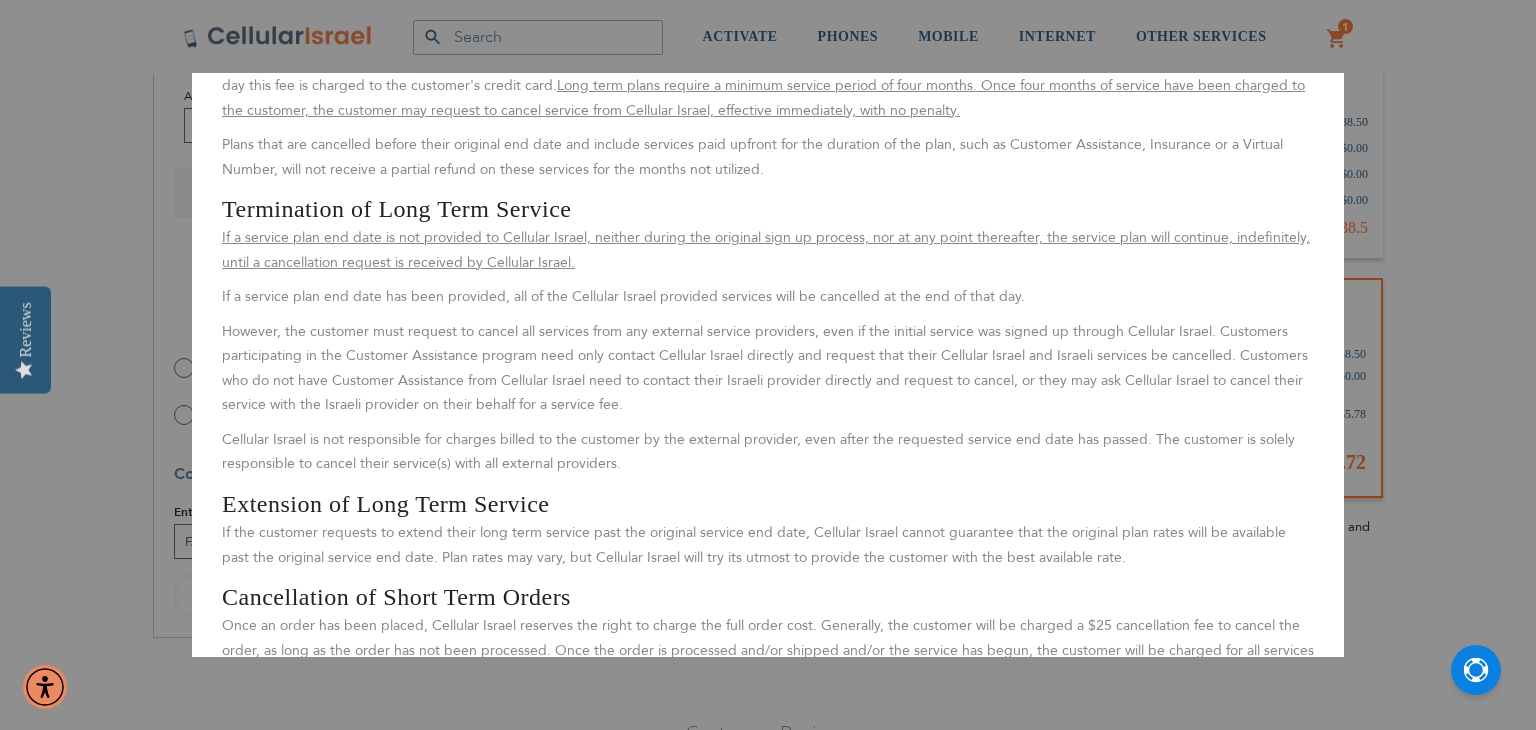 scroll, scrollTop: 2571, scrollLeft: 0, axis: vertical 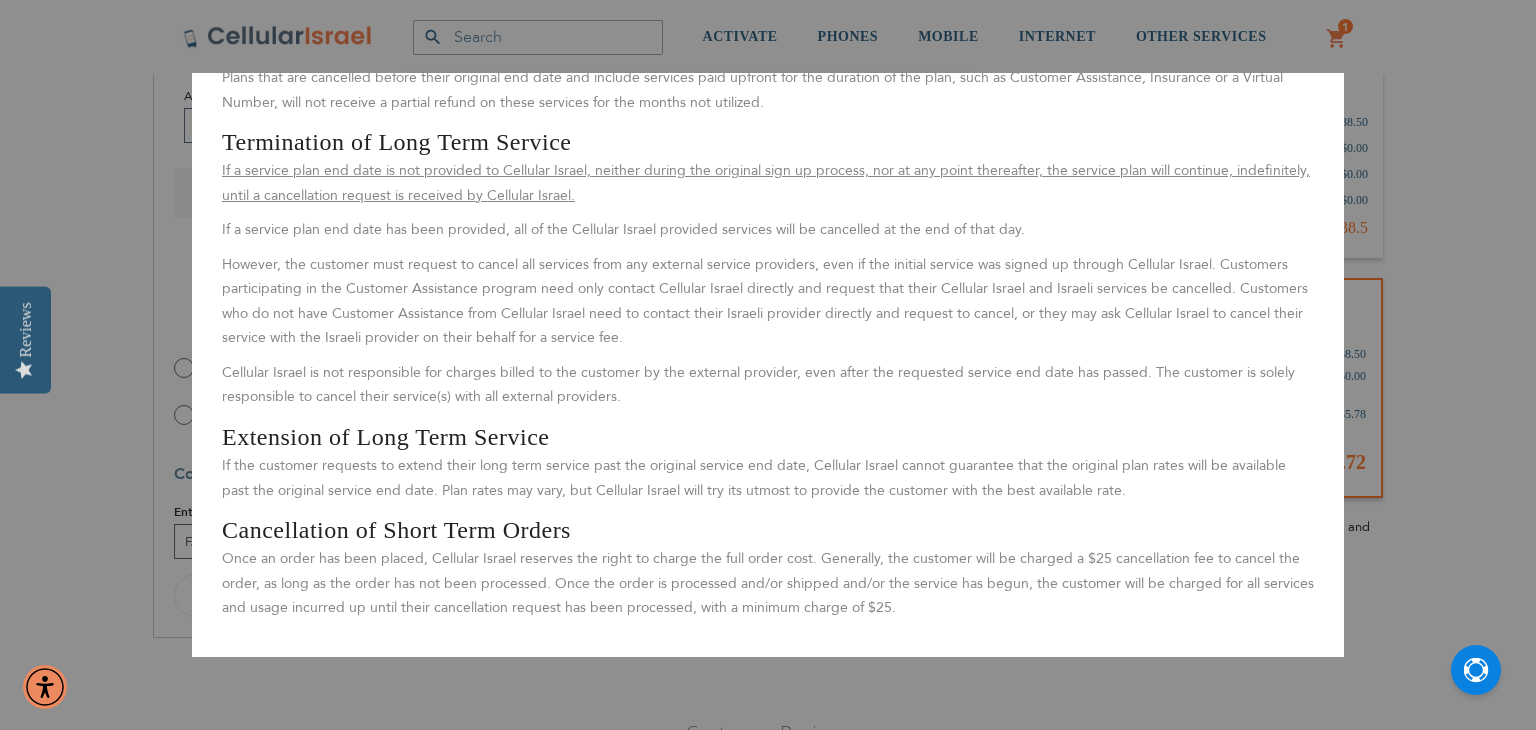 click on "Close
Terms & Conditions
By signing up for service, the customer agrees to all terms of contract as listed below.
The company agrees to provide service to the customer as per the terms of contract of the order. However, the company reserves the right to cancel service to the customer, or disconnect the service, for any reason at their discretion.
Warranty and Insurance
All New or refurbished phones come with a 6-month limited warranty. For charger plugin warranty is for 3 months
Insurance covers physical and internal damage to the phone but does not cover intentional damage or total loss, neither in the case of a lost or stolen phone nor if the phone is water damaged.
Cellular Israel reserves the right to terminate the customer's insurance at any time at their discretion, for reasons such as, but not limited to, abuse of the free insurance coverage and/or excessive repairs." at bounding box center [768, 365] 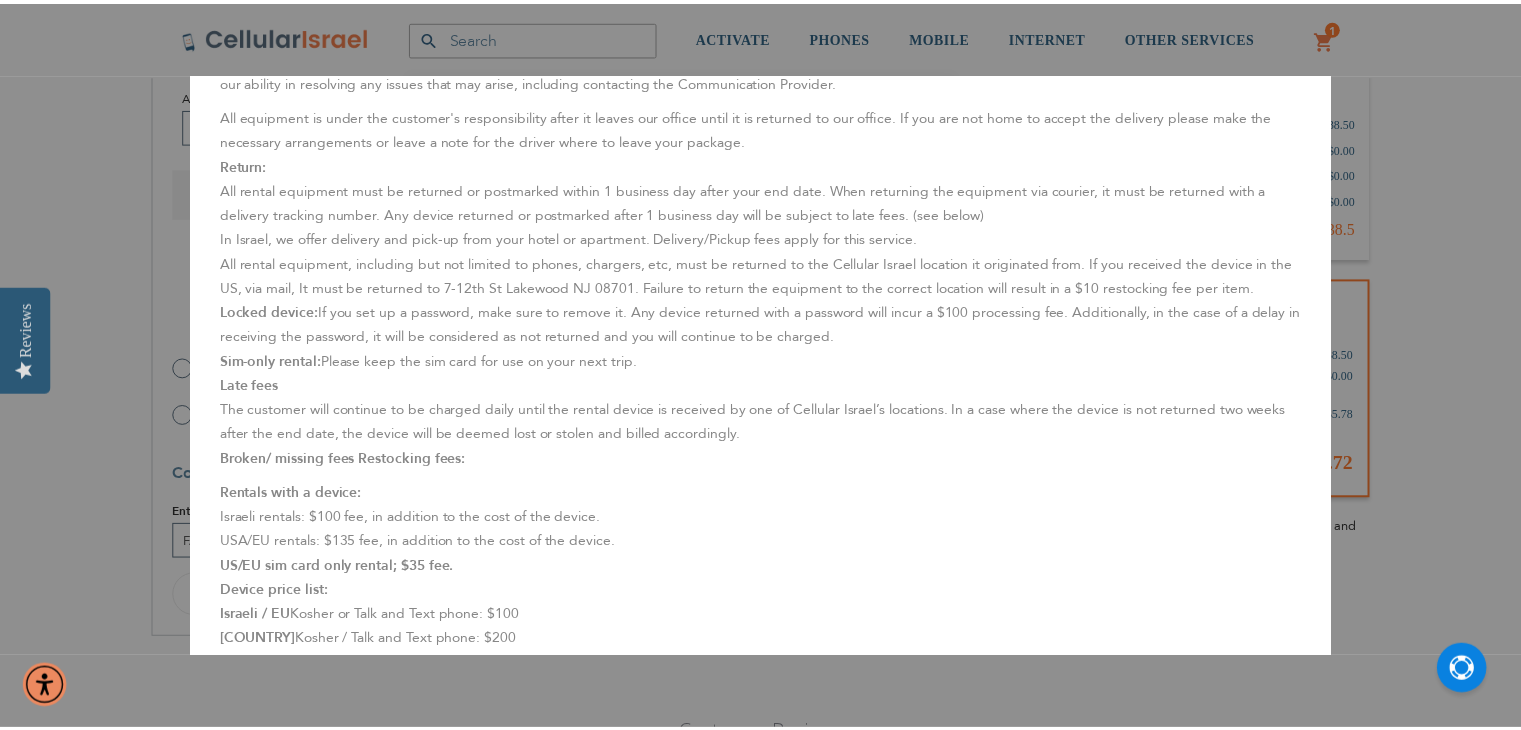 scroll, scrollTop: 0, scrollLeft: 0, axis: both 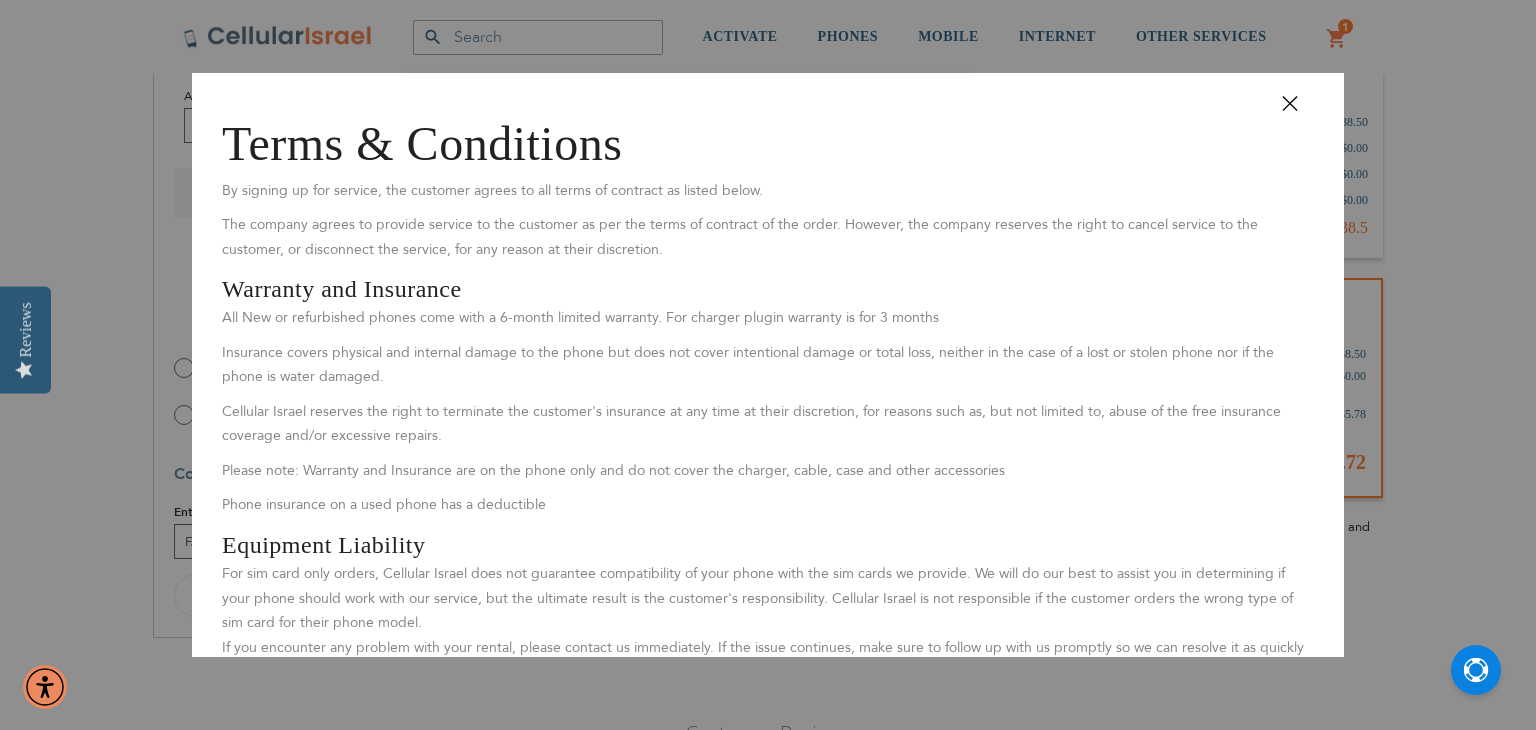 click on "Close" at bounding box center [1299, 110] 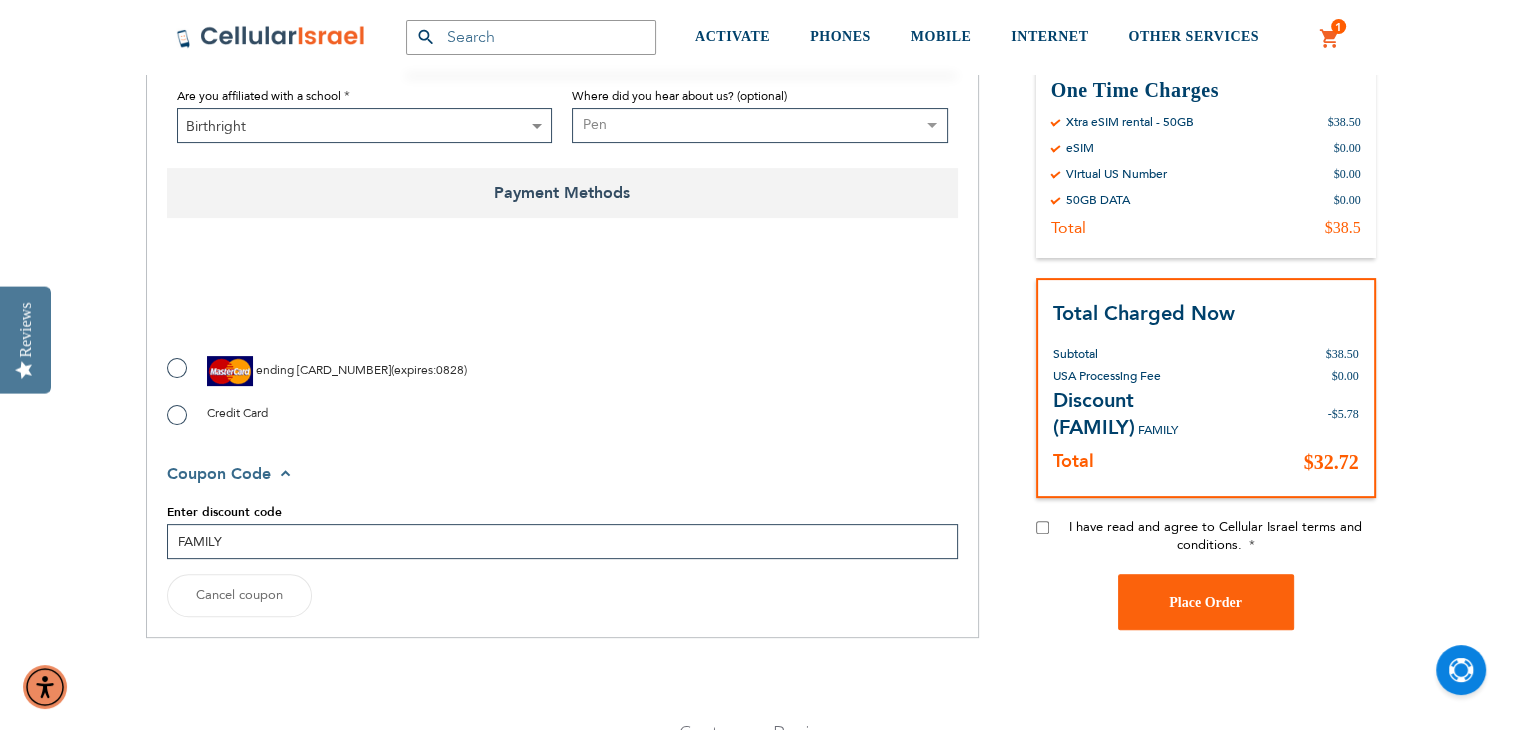 click on "I have read and agree to Cellular Israel terms and conditions." at bounding box center [1042, 527] 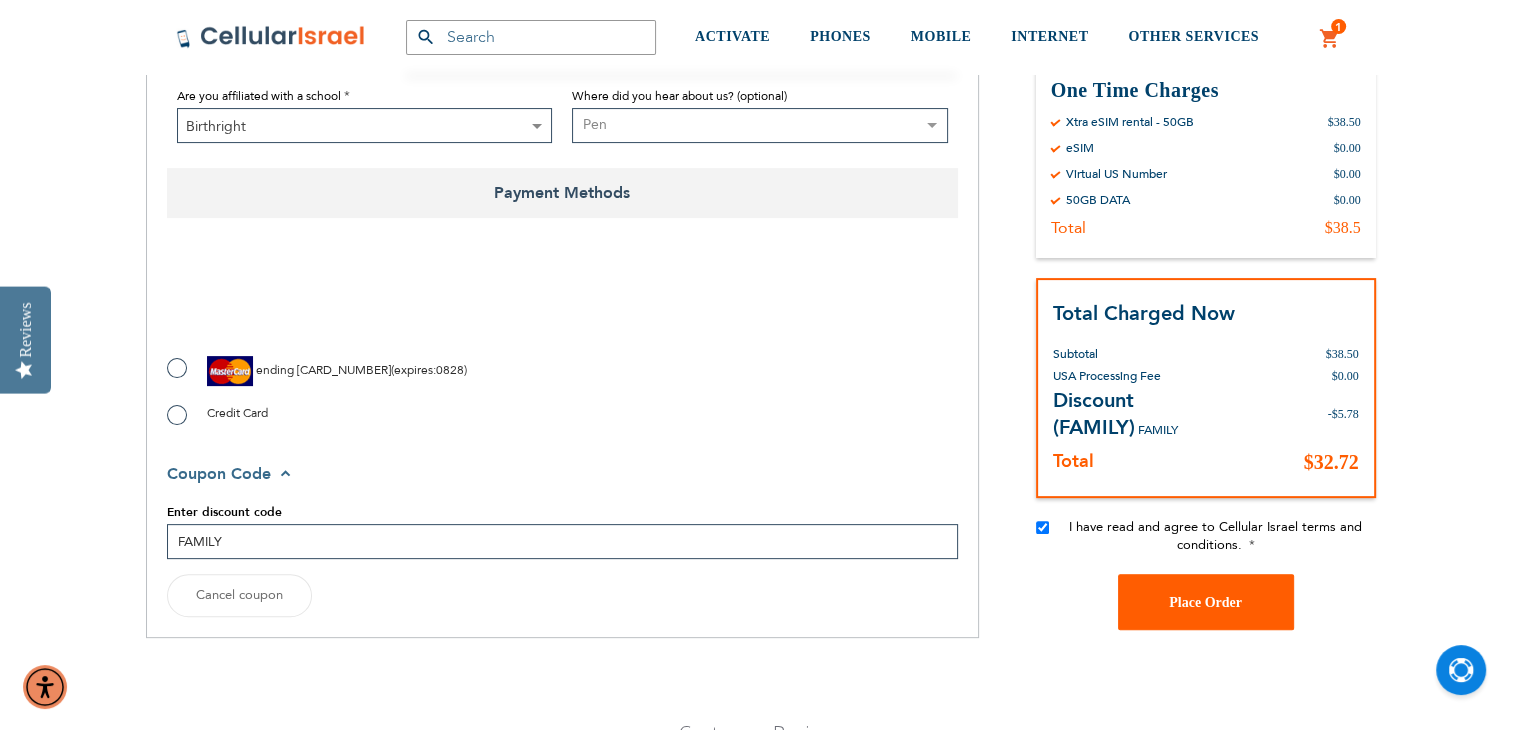click on "Place Order" at bounding box center [1205, 602] 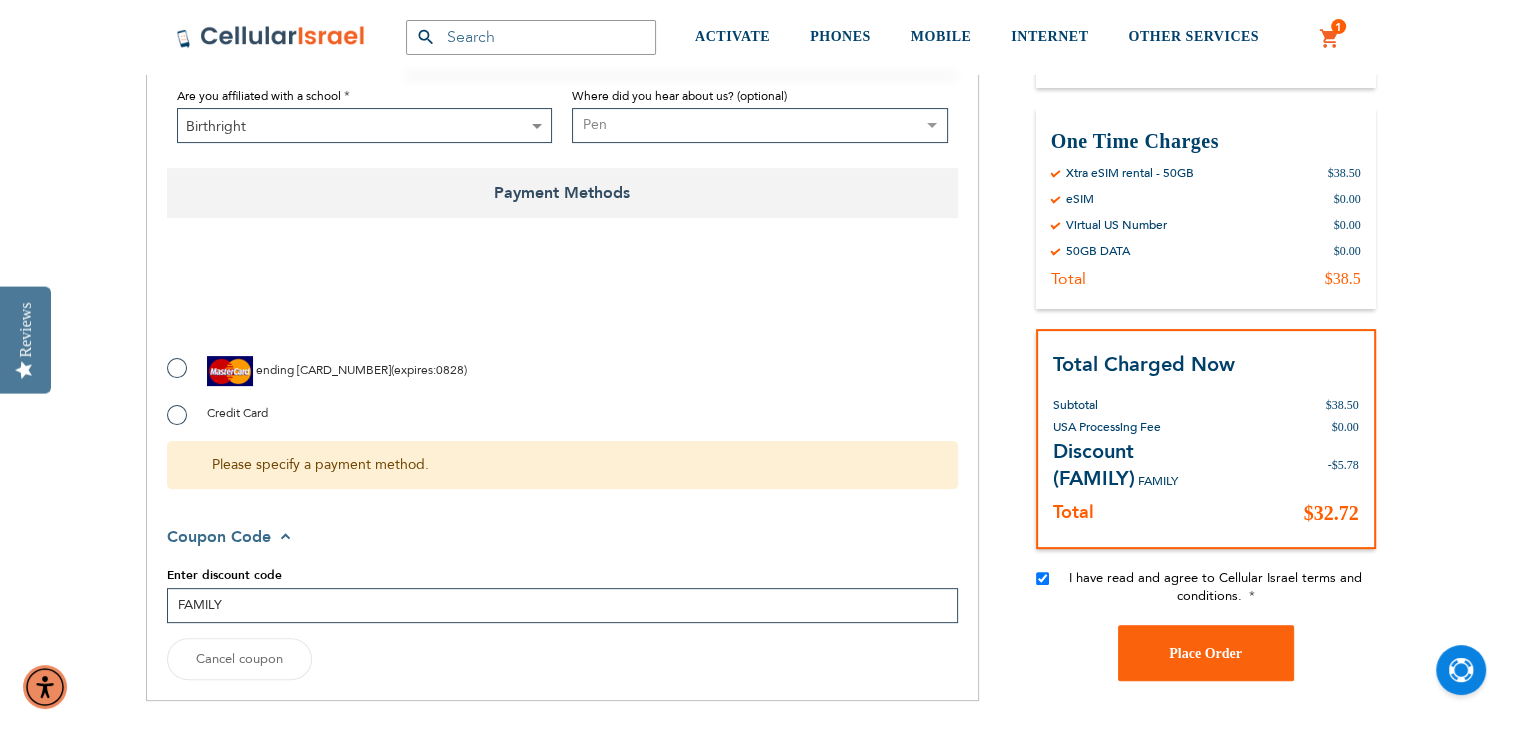 click on "ending
[CARD_NUMBER]
(
expires :
[MMYY]
)" at bounding box center [317, 371] 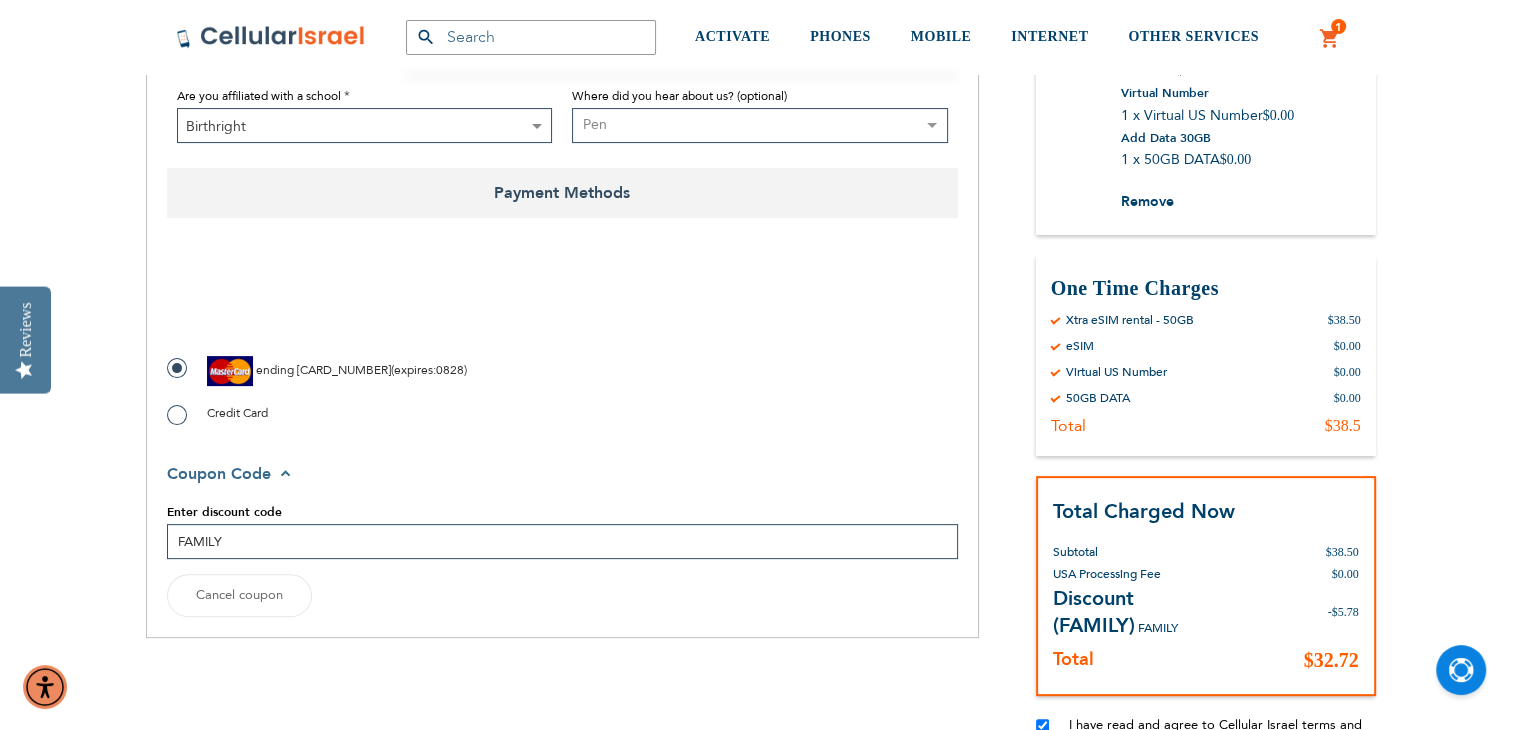 click on "Discount (FAMILY)
FAMILY" at bounding box center (1131, 612) 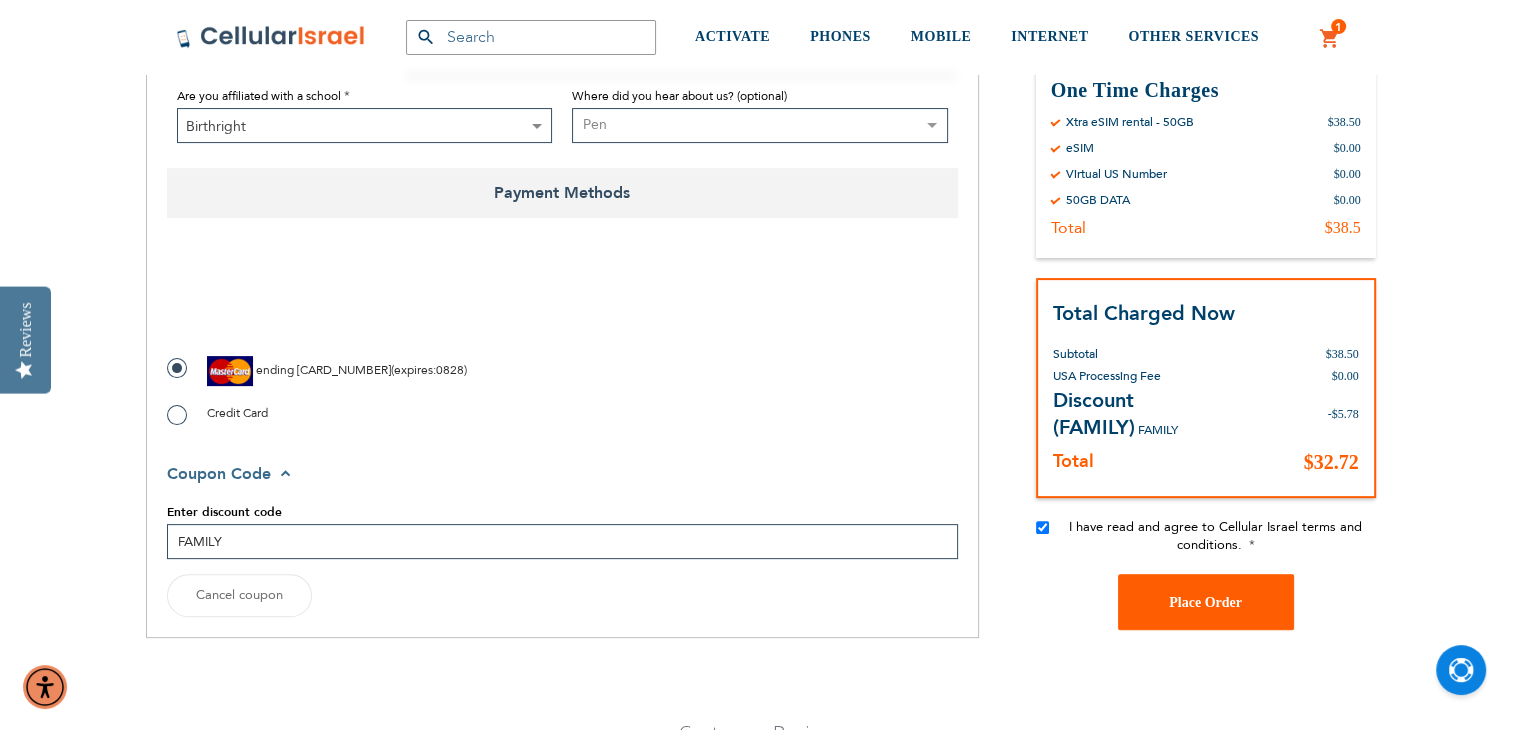 click on "Place Order" at bounding box center (1205, 602) 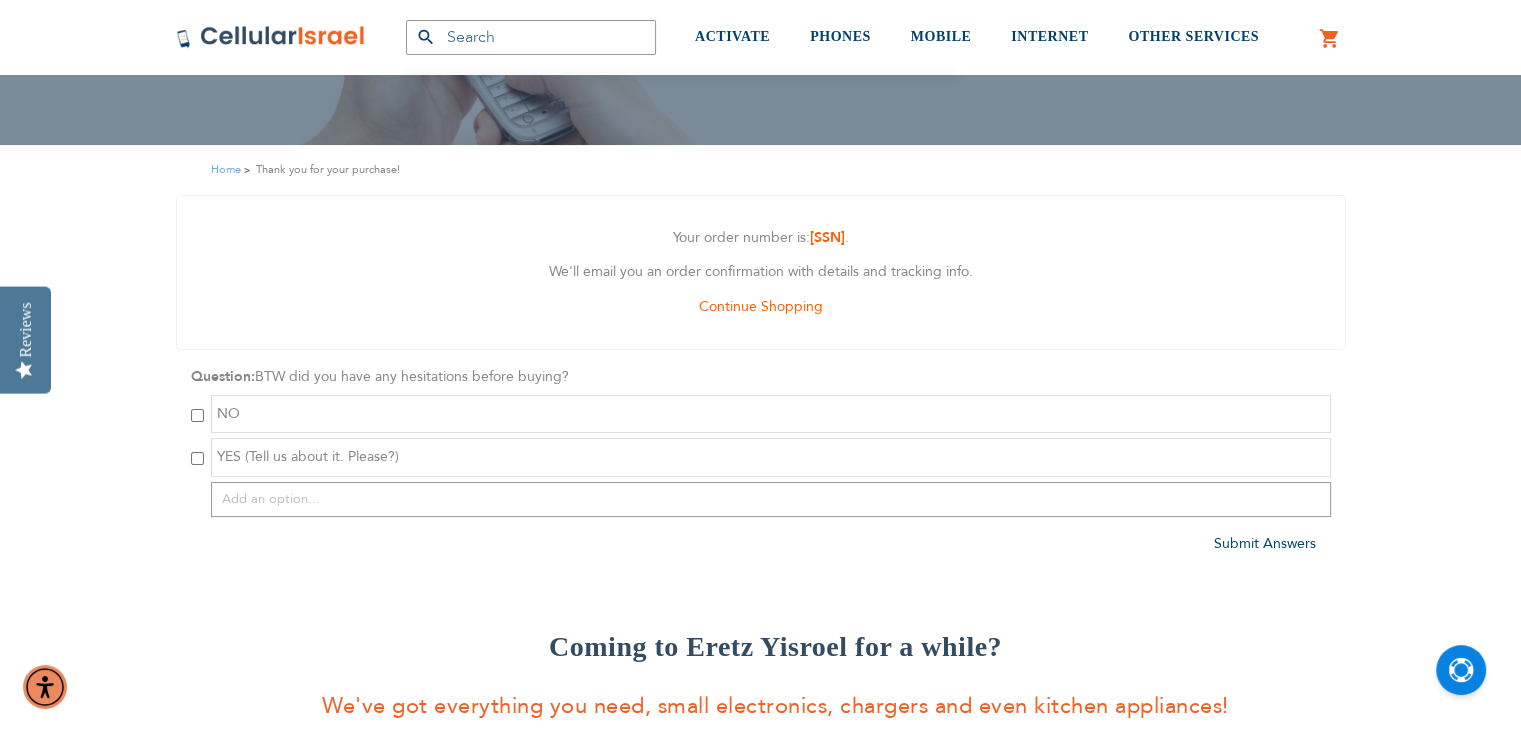 scroll, scrollTop: 300, scrollLeft: 0, axis: vertical 